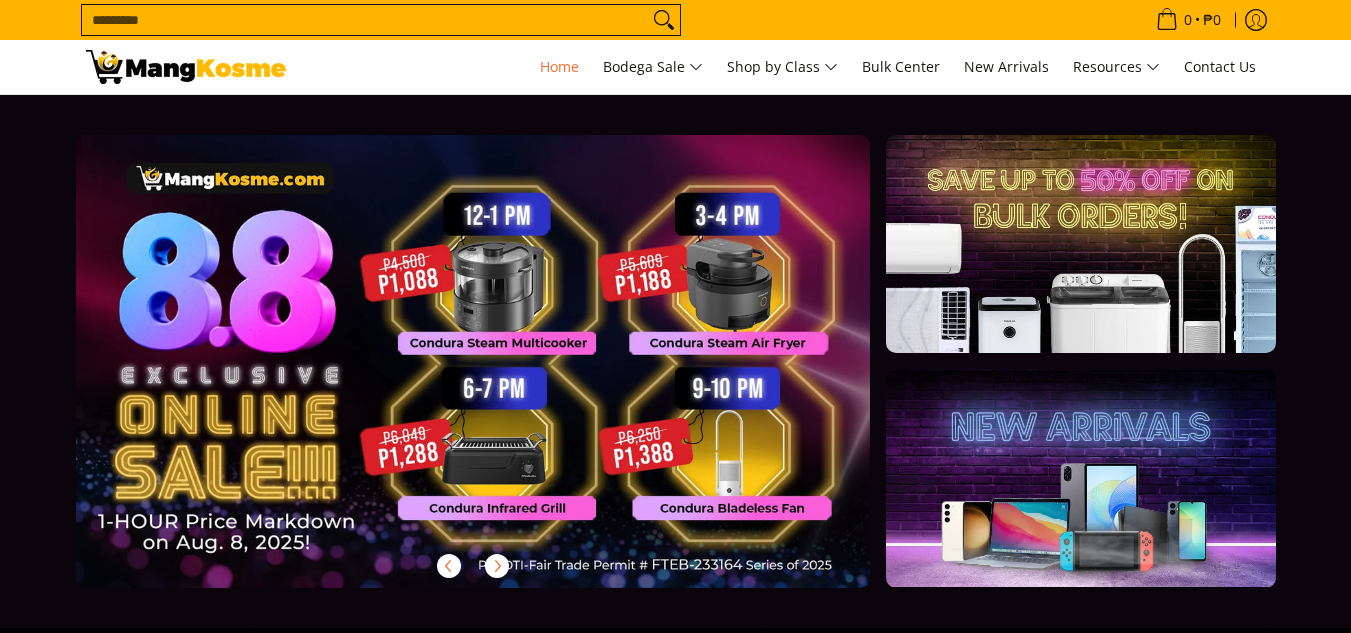 scroll, scrollTop: 0, scrollLeft: 0, axis: both 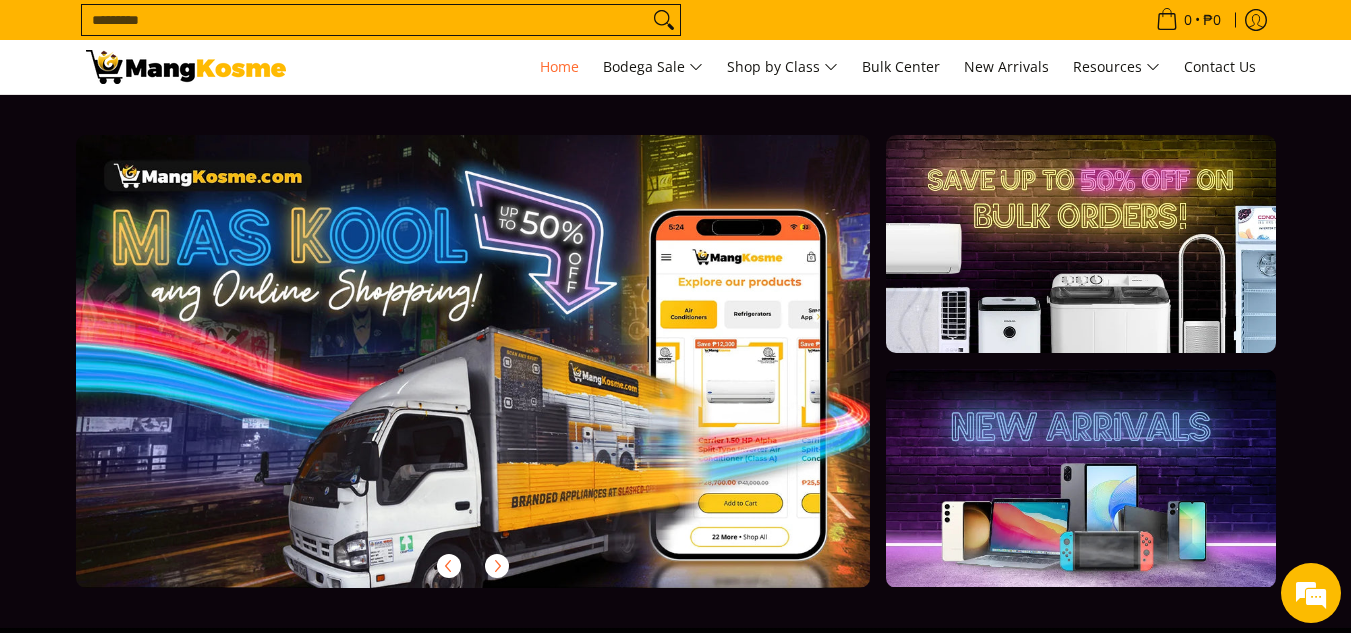 click on "Search..." at bounding box center [381, 20] 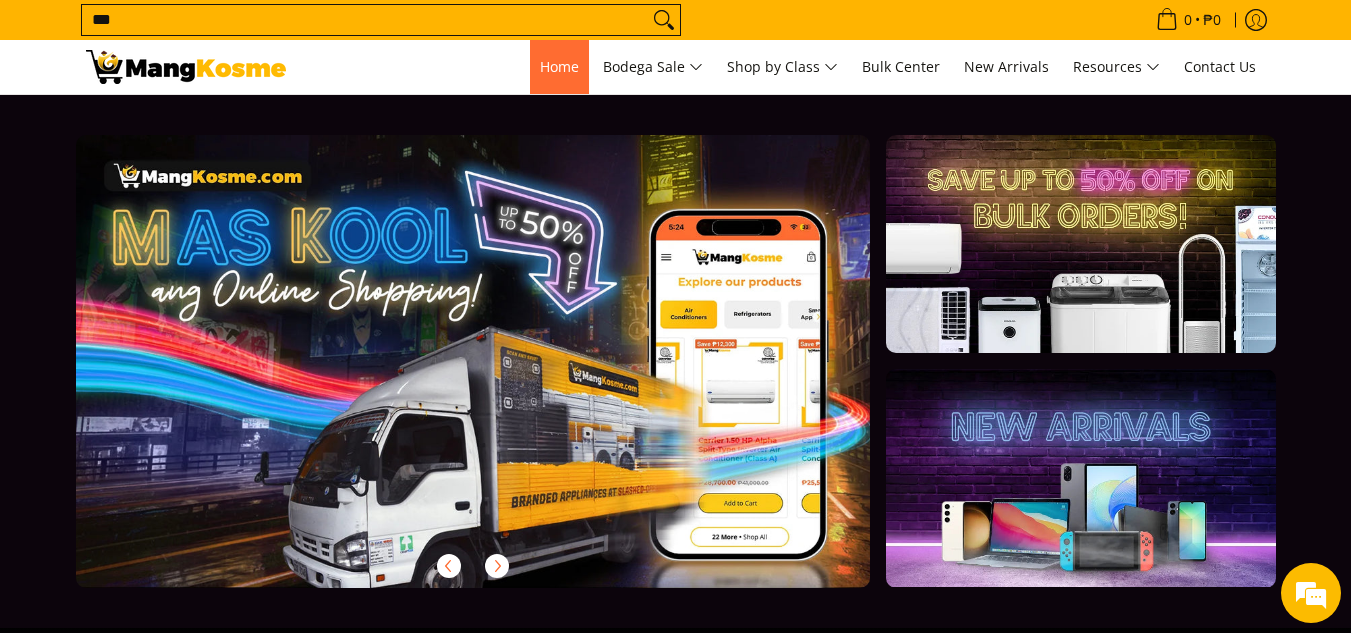 scroll, scrollTop: 0, scrollLeft: 0, axis: both 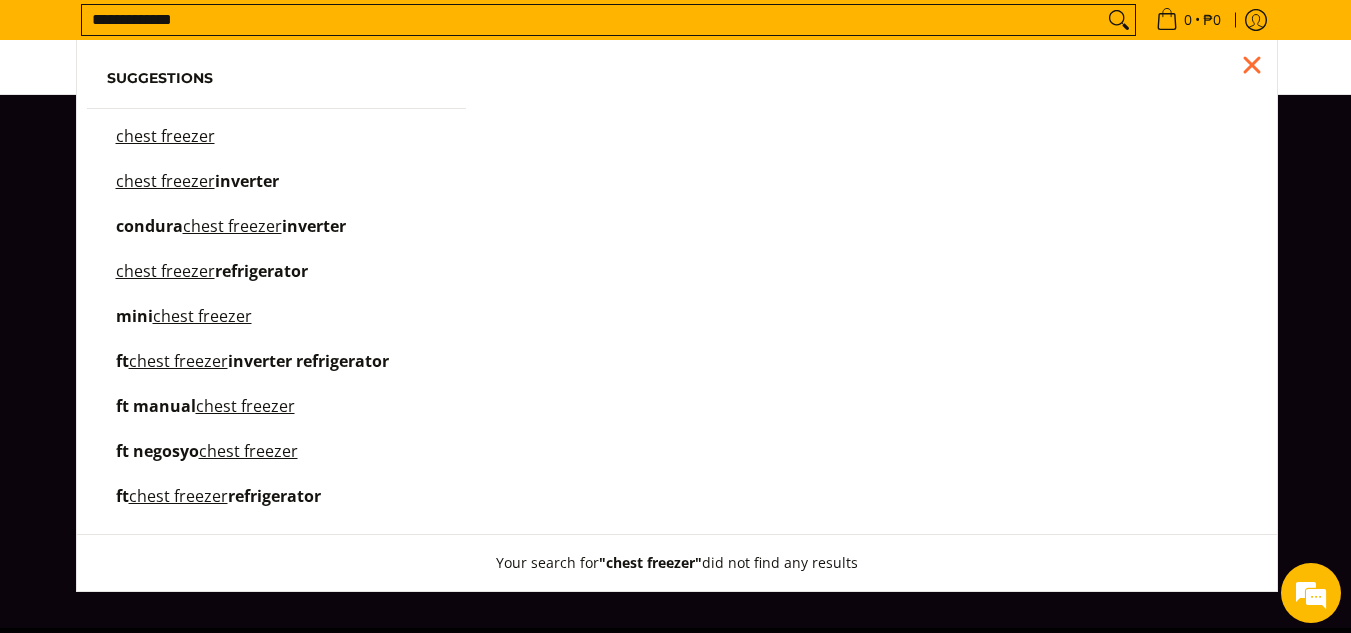 type on "**********" 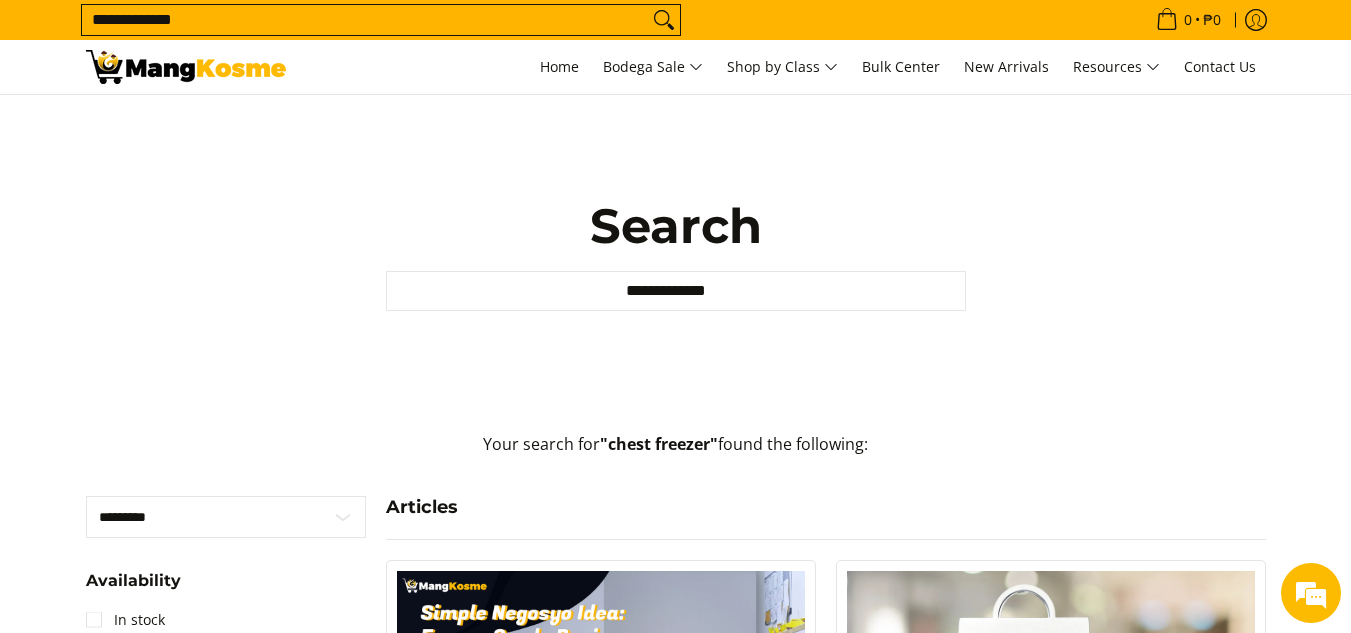 scroll, scrollTop: 0, scrollLeft: 0, axis: both 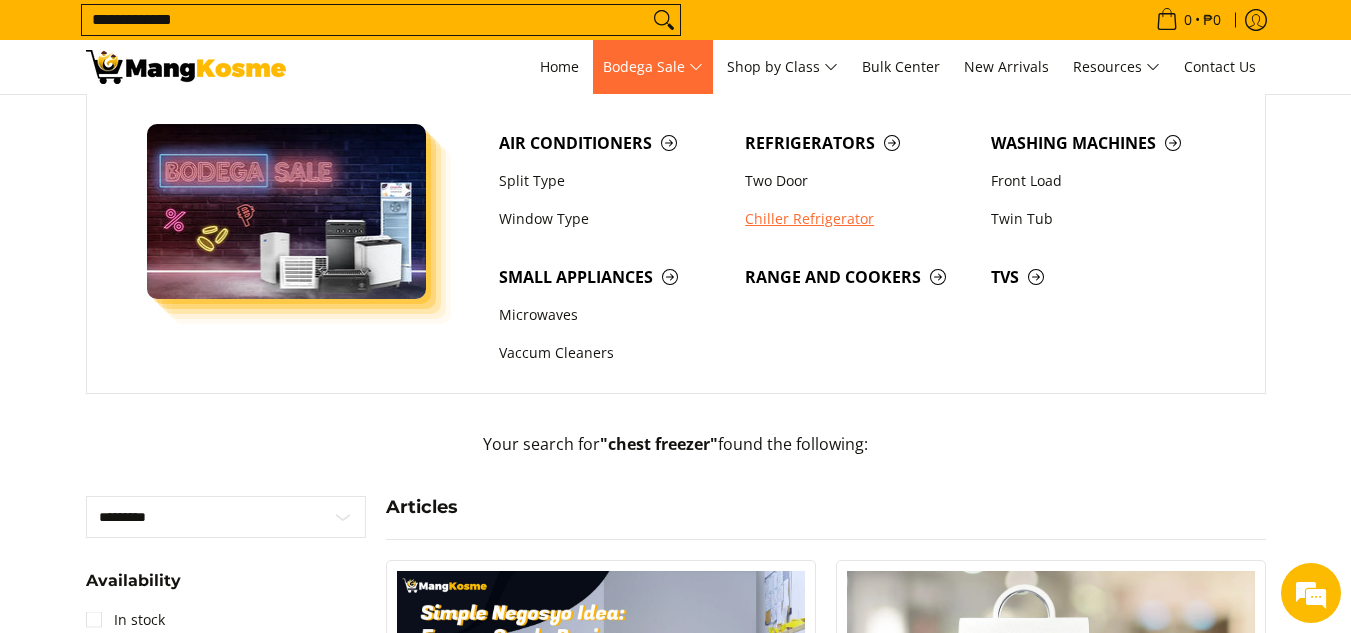 click on "Chiller Refrigerator" at bounding box center [858, 219] 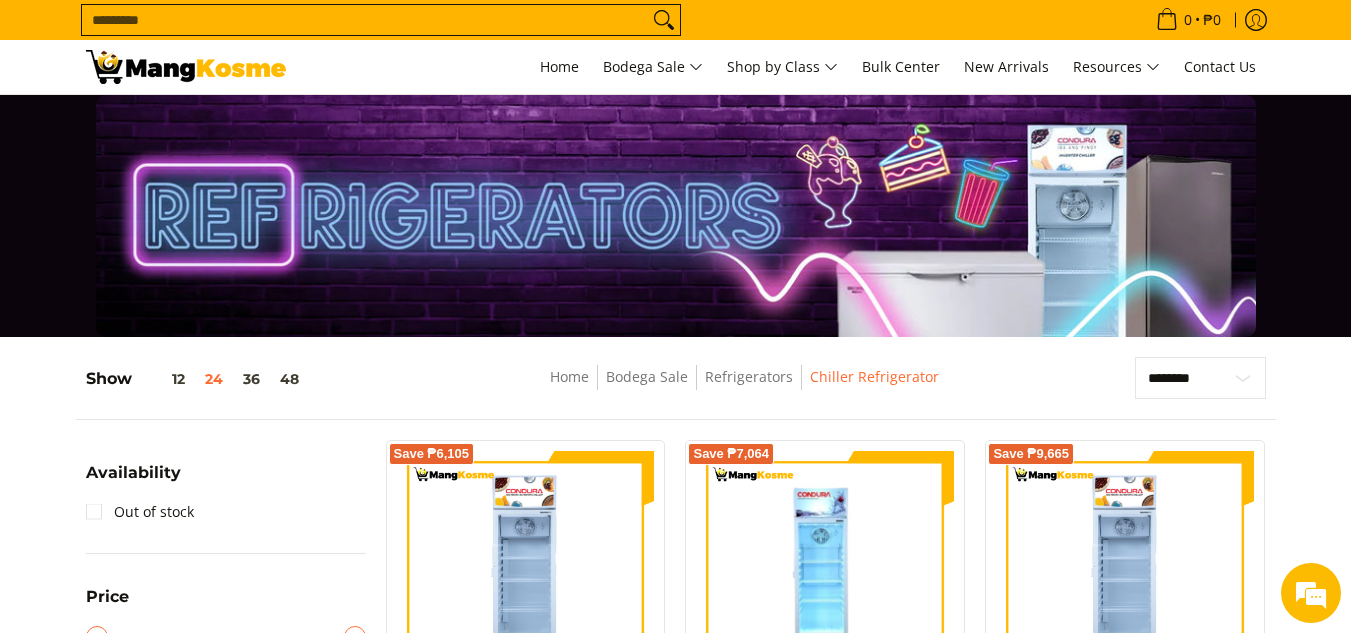 scroll, scrollTop: 396, scrollLeft: 0, axis: vertical 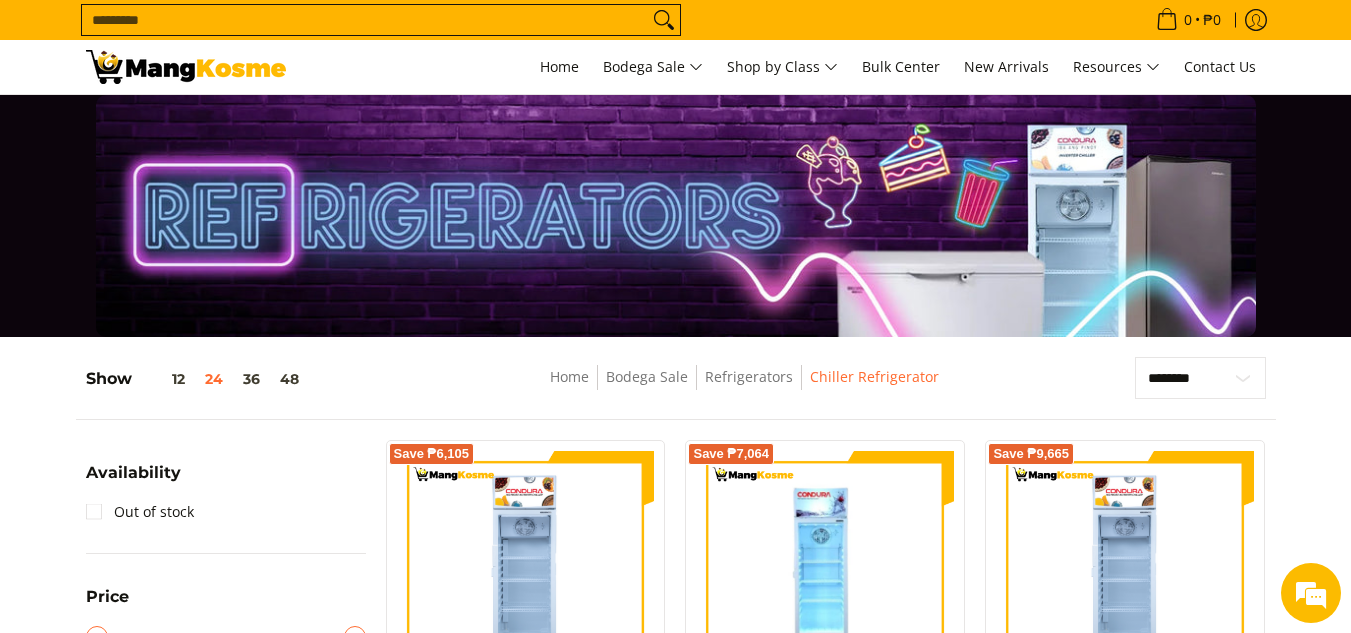 click on "Skip to Main Content
Home Bodega Sale Shop by Class Bulk Center New Arrivals Resources Contact Us
Search...
0  •
₱0
View cart" at bounding box center (675, 1244) 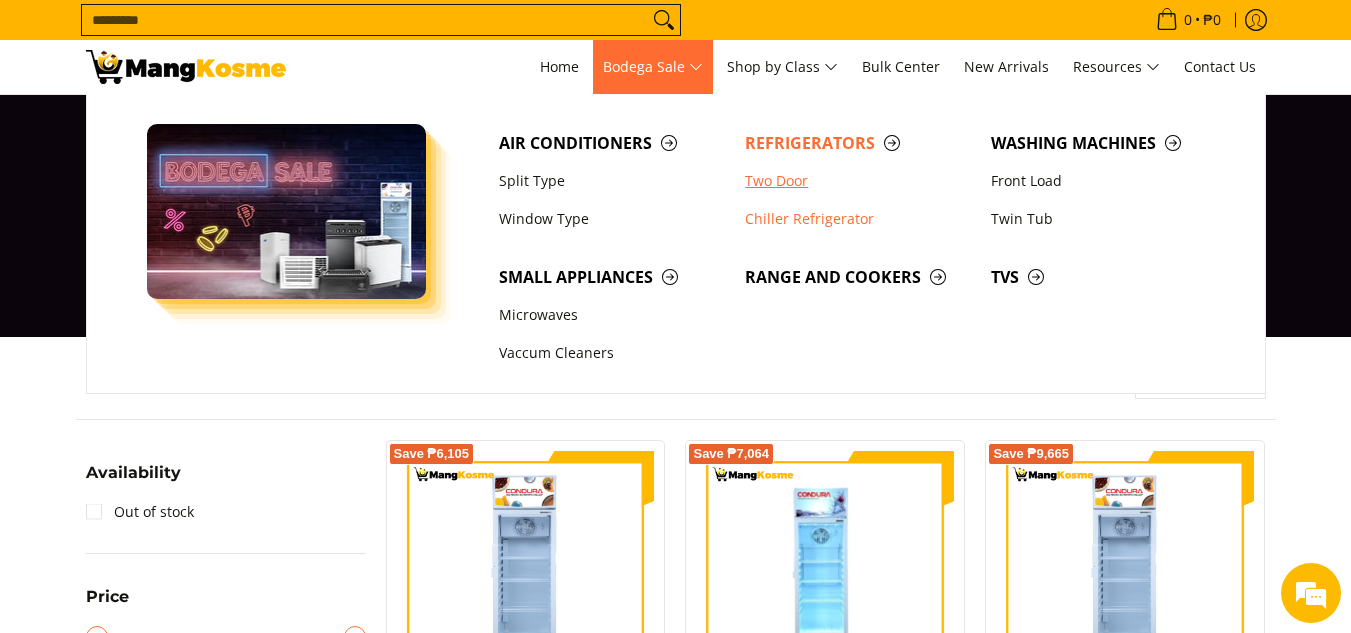 click on "Two Door" at bounding box center [858, 181] 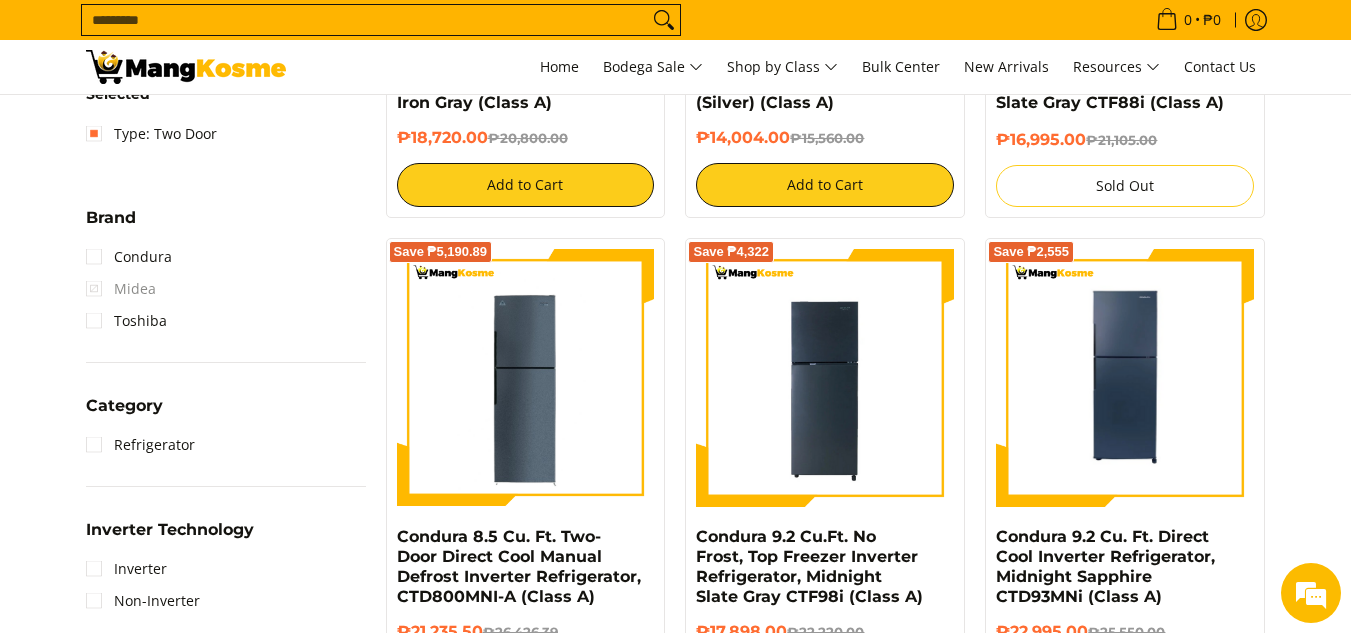 scroll, scrollTop: 913, scrollLeft: 0, axis: vertical 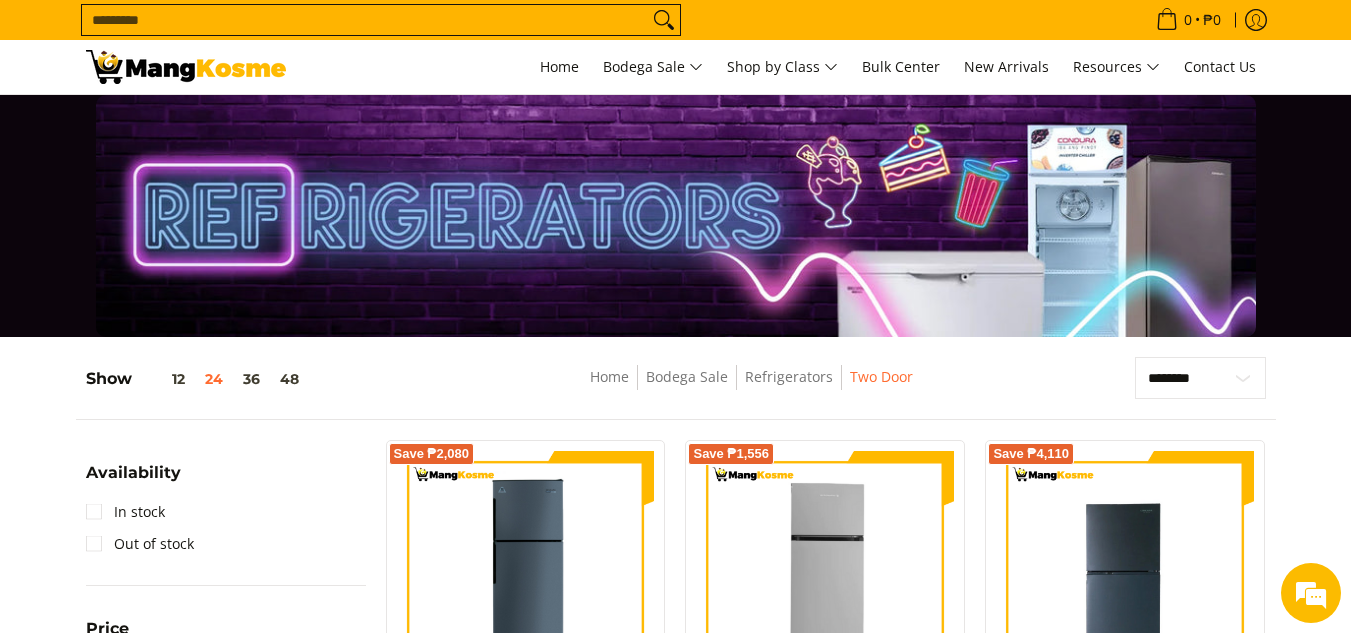 click on "Skip to Main Content
Home Bodega Sale Shop by Class Bulk Center New Arrivals Resources Contact Us
Search...
0  •
₱0
View cart" at bounding box center [675, 2233] 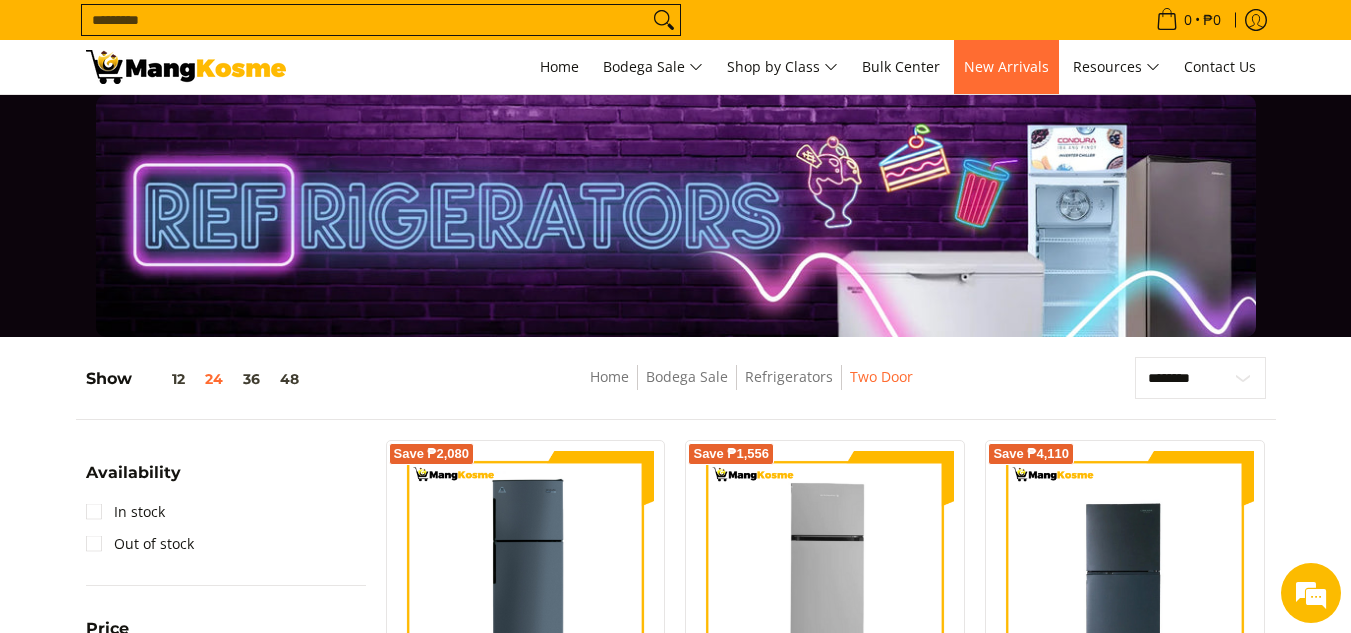 click on "New Arrivals" at bounding box center (1006, 66) 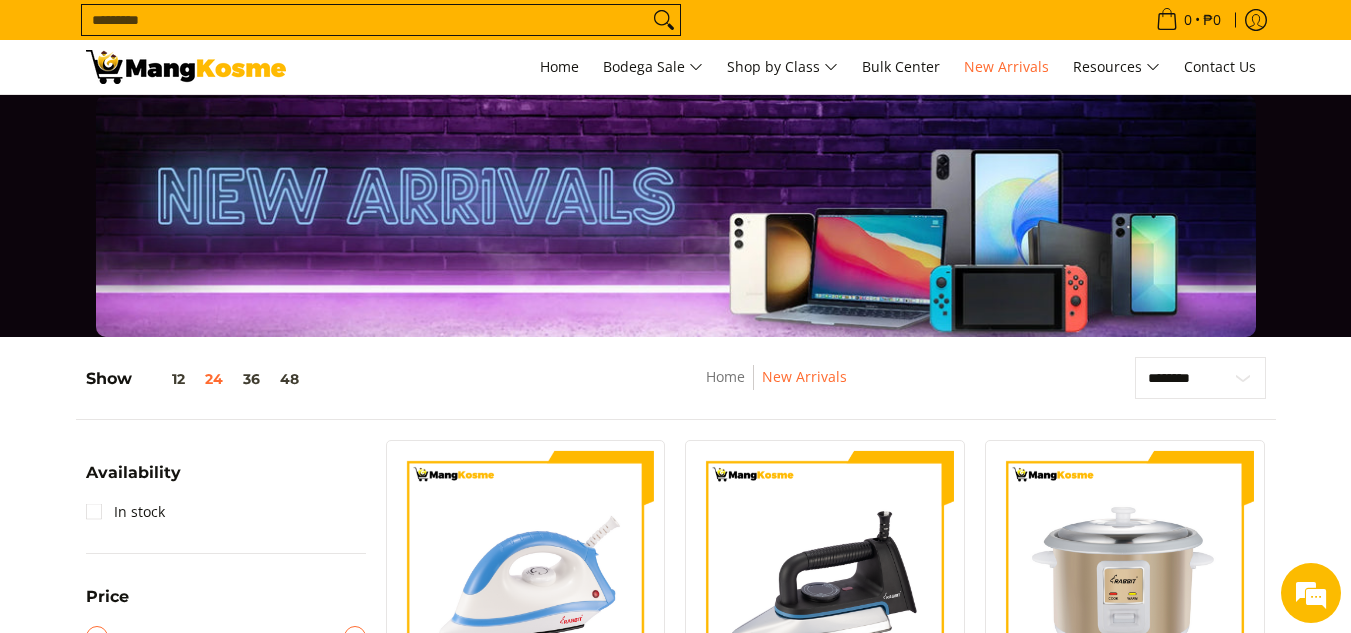 scroll, scrollTop: 557, scrollLeft: 0, axis: vertical 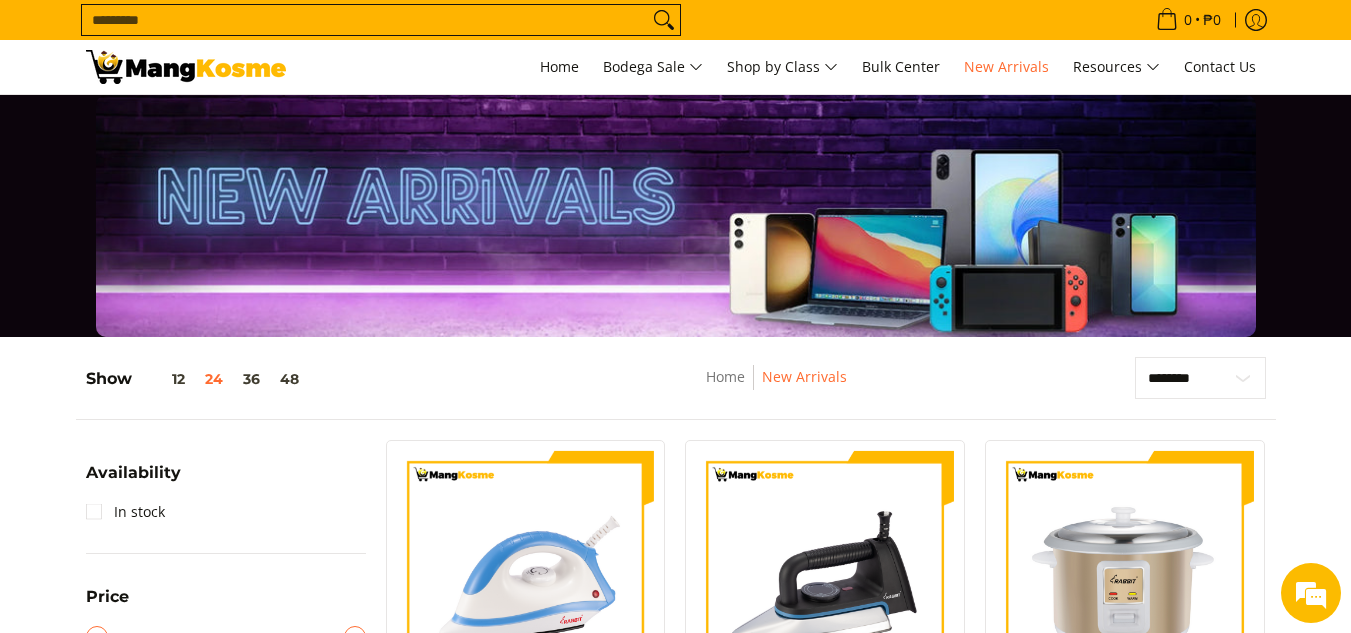 click on "Search..." at bounding box center (365, 20) 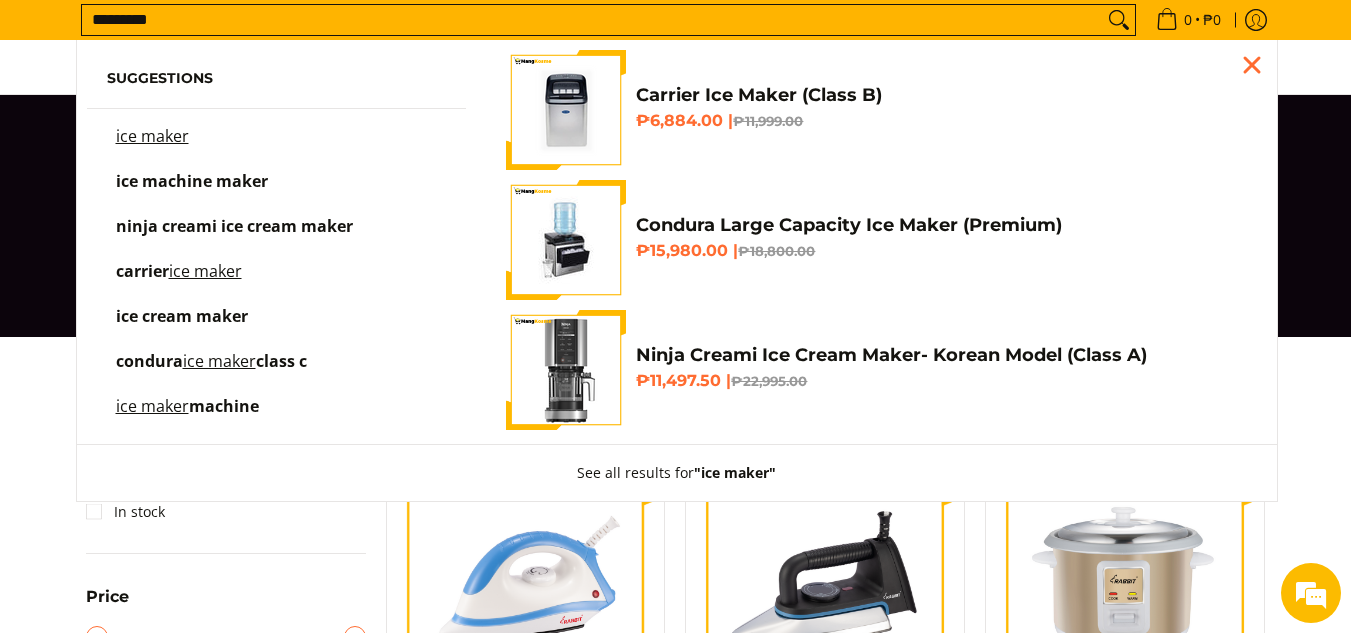 type on "*********" 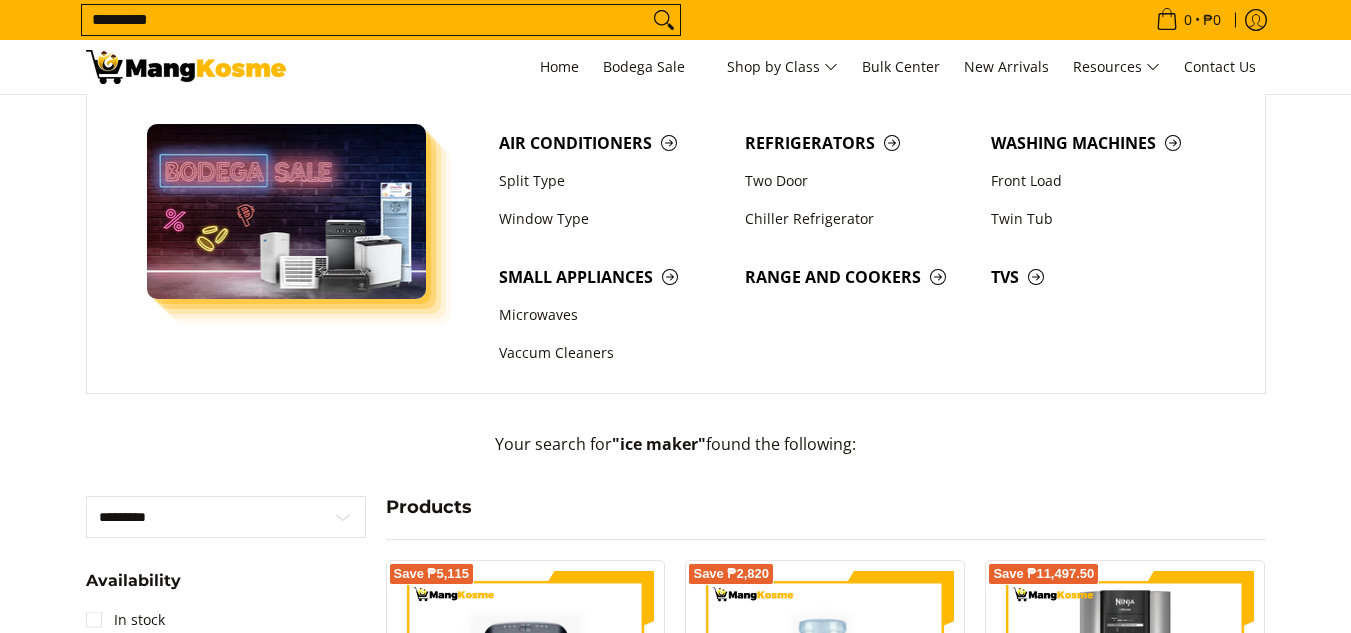 scroll, scrollTop: 0, scrollLeft: 0, axis: both 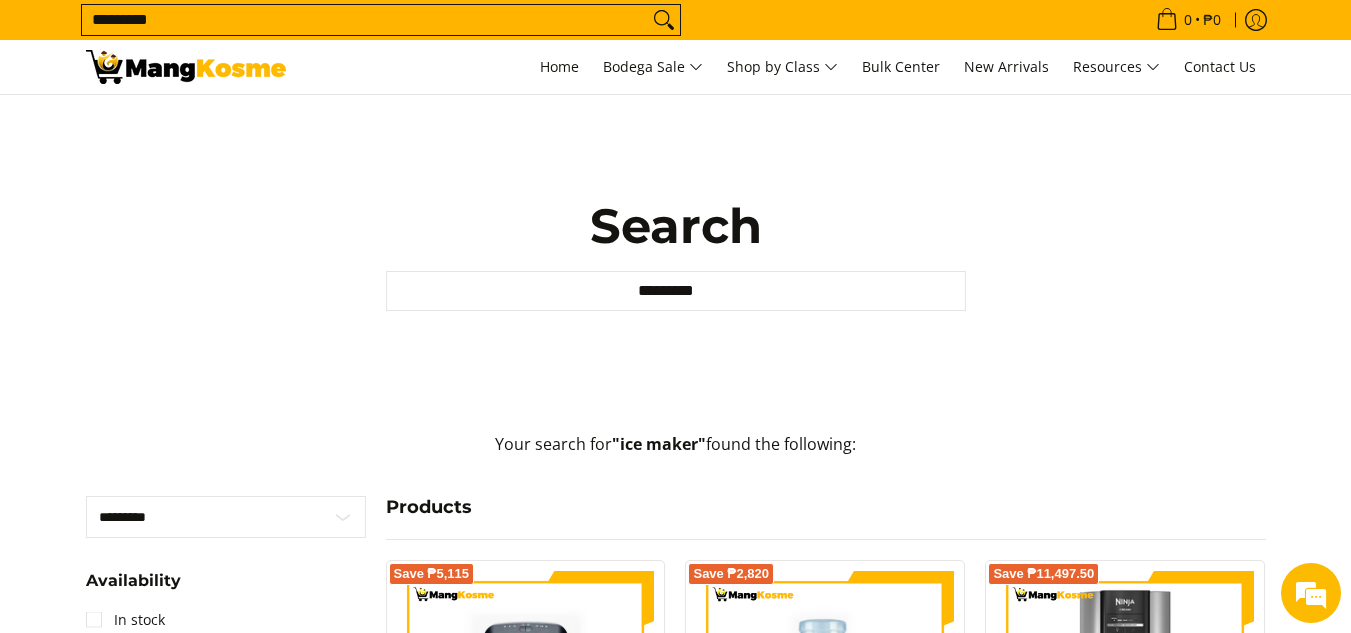 click on "*********" at bounding box center [365, 20] 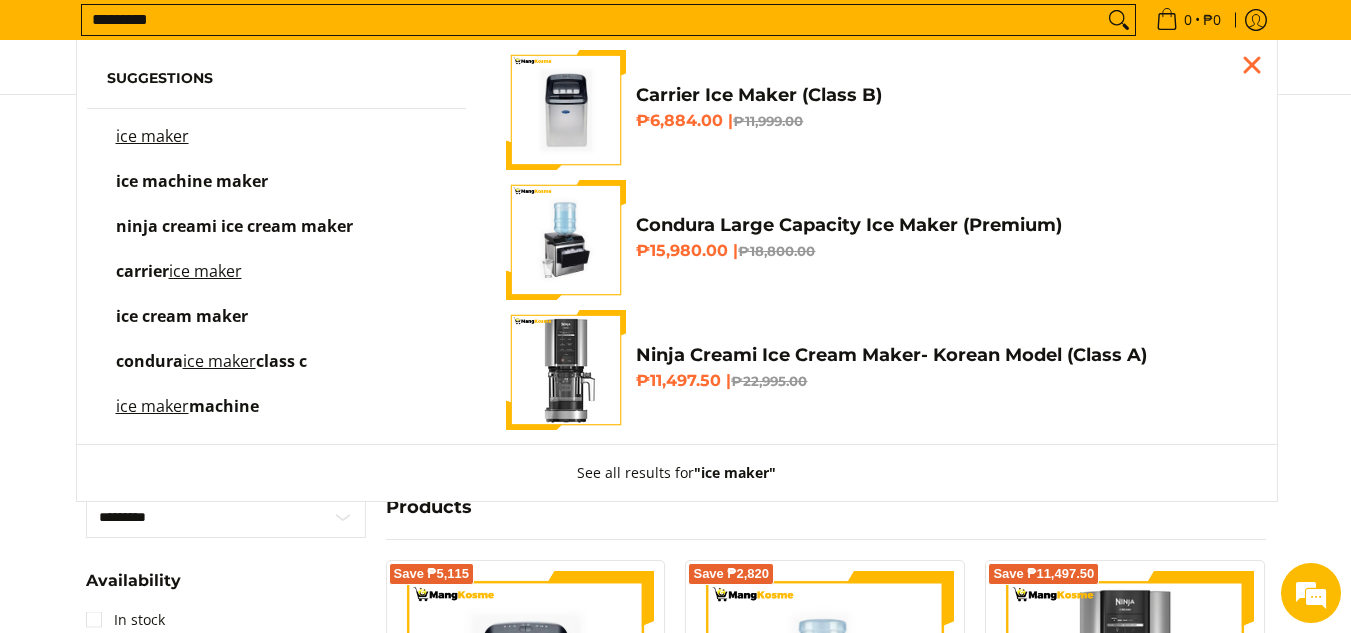 scroll, scrollTop: 0, scrollLeft: 0, axis: both 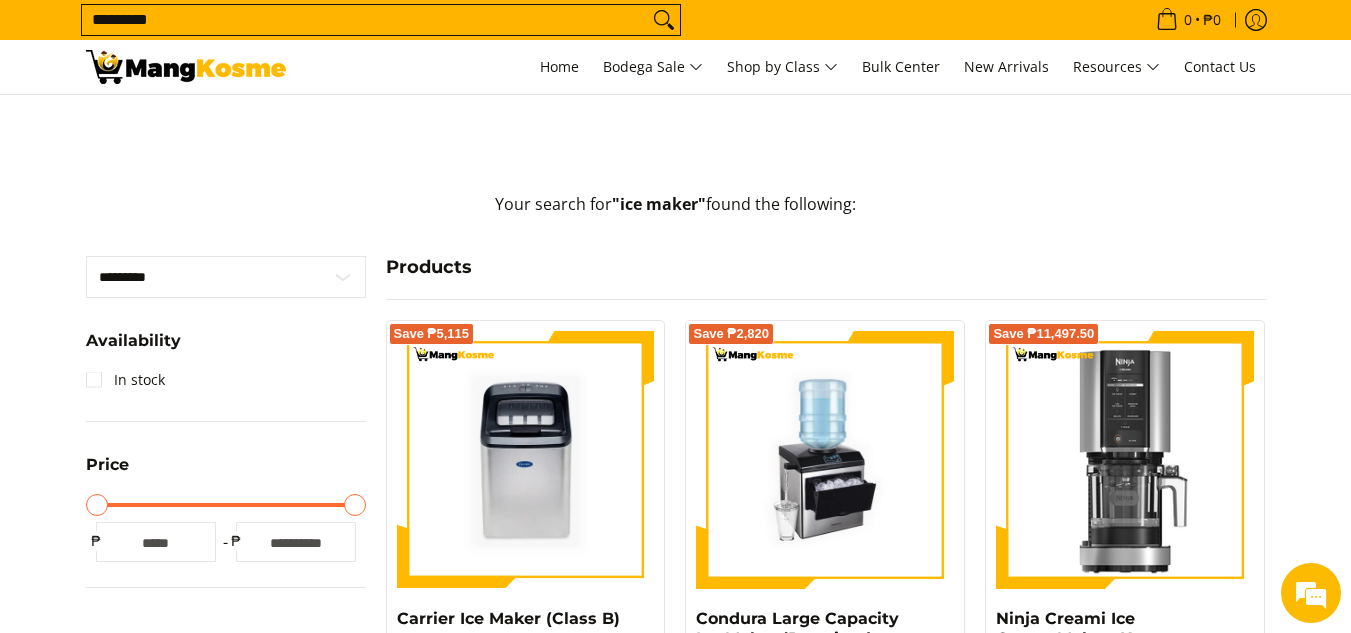 click on "Search
Search...
*********" at bounding box center [675, 13] 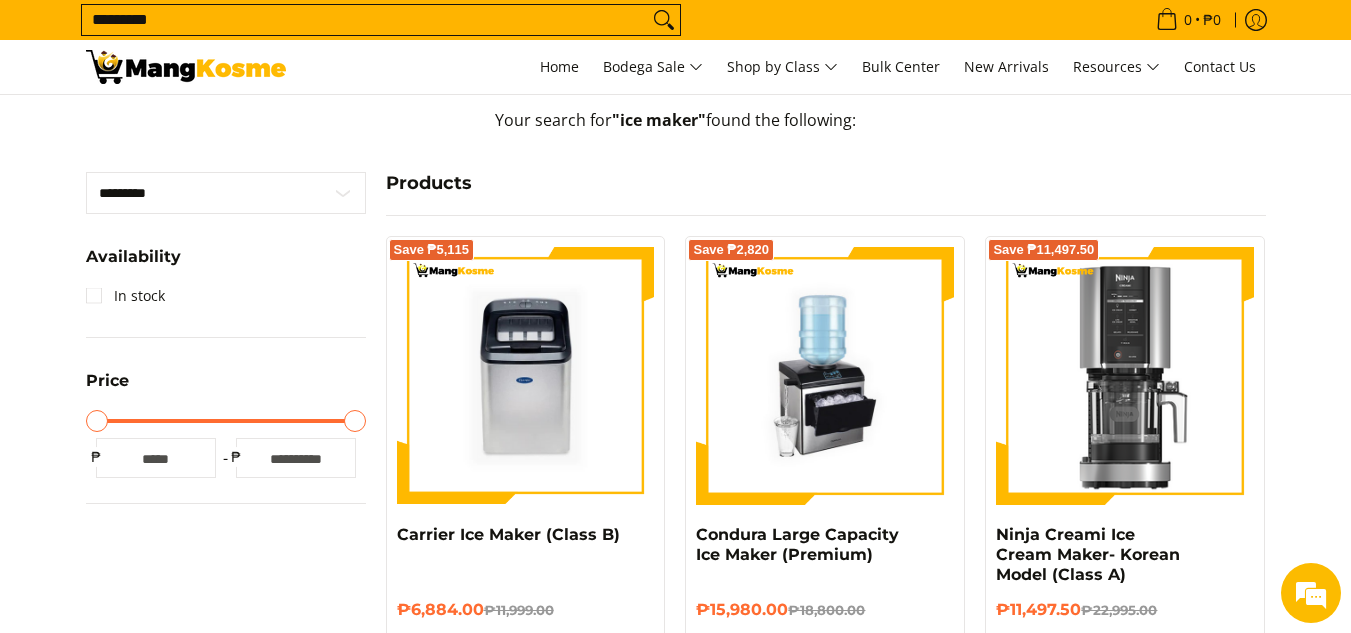 scroll, scrollTop: 364, scrollLeft: 0, axis: vertical 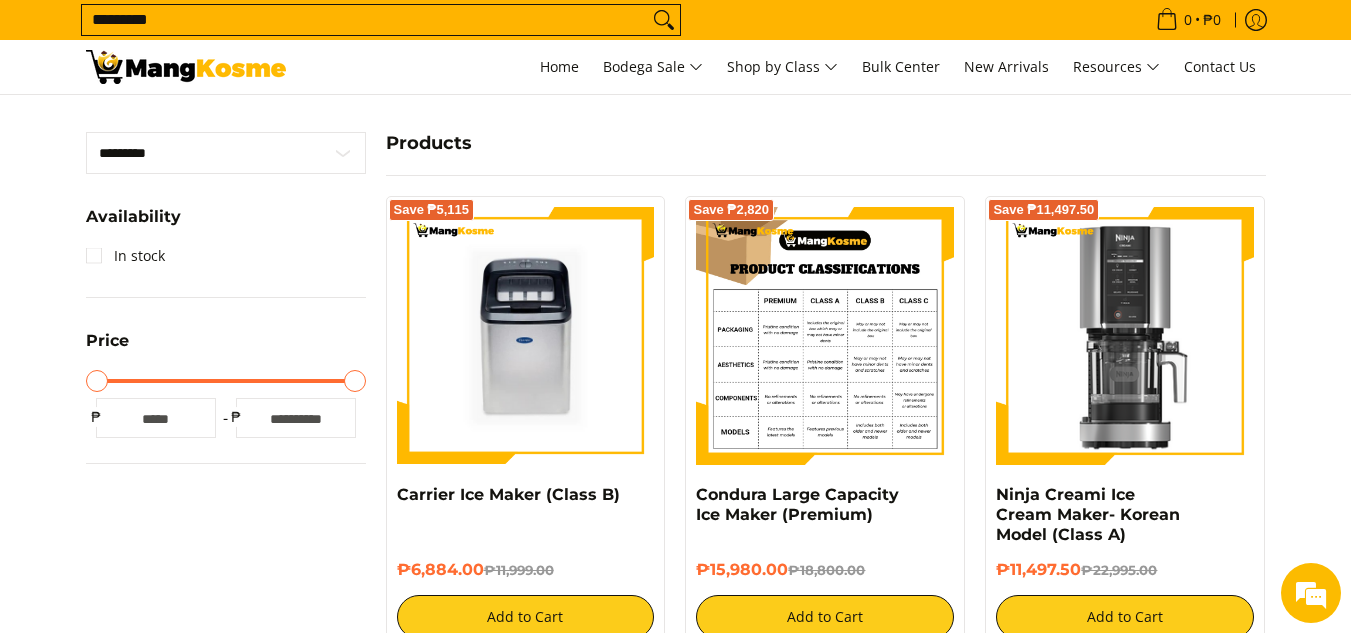 click at bounding box center (825, 336) 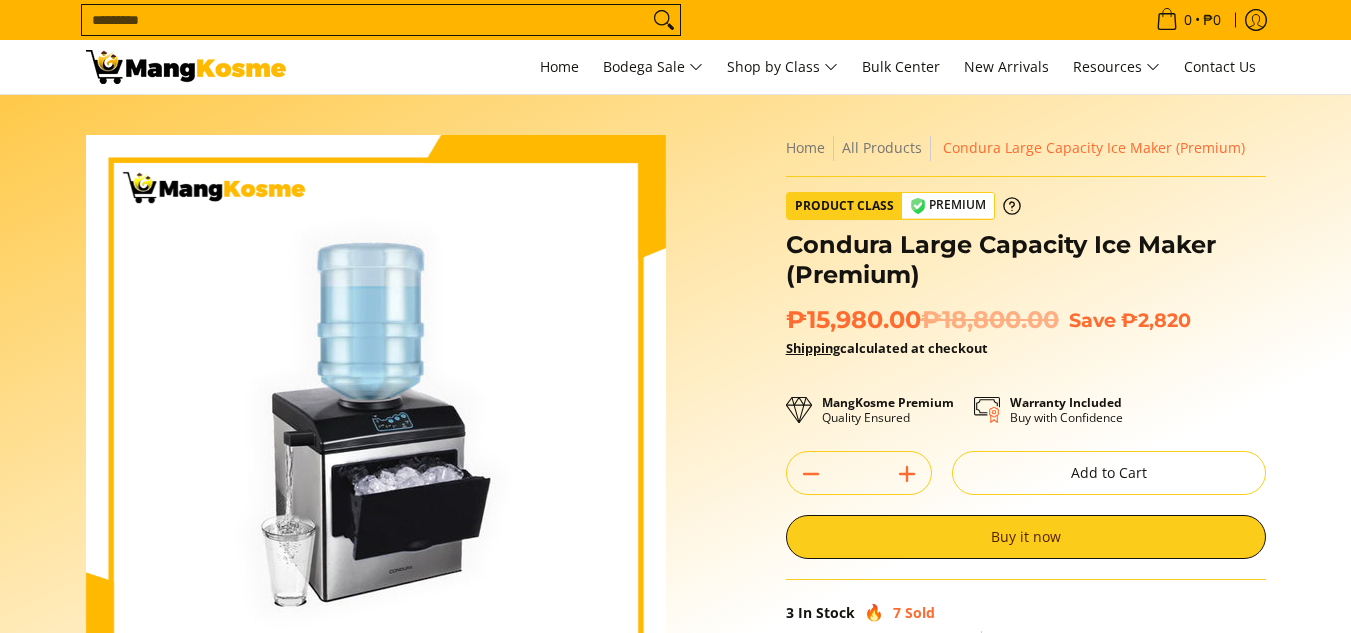 scroll, scrollTop: 0, scrollLeft: 0, axis: both 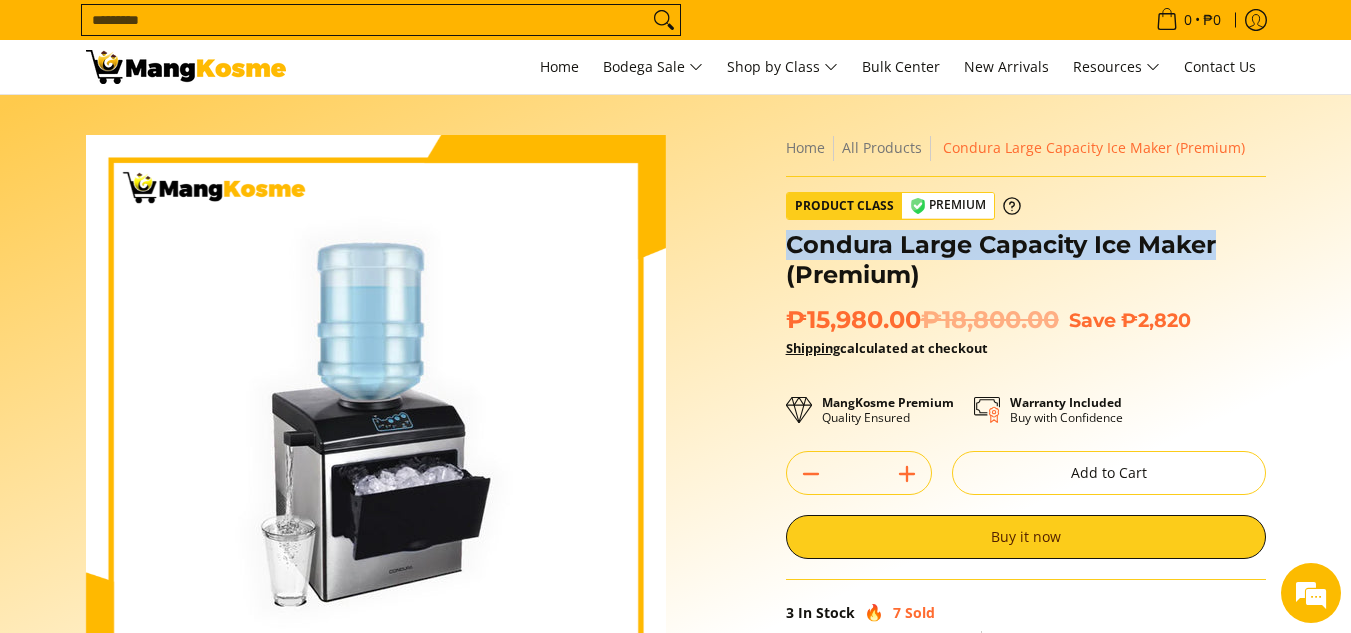 drag, startPoint x: 803, startPoint y: 240, endPoint x: 1243, endPoint y: 233, distance: 440.05566 